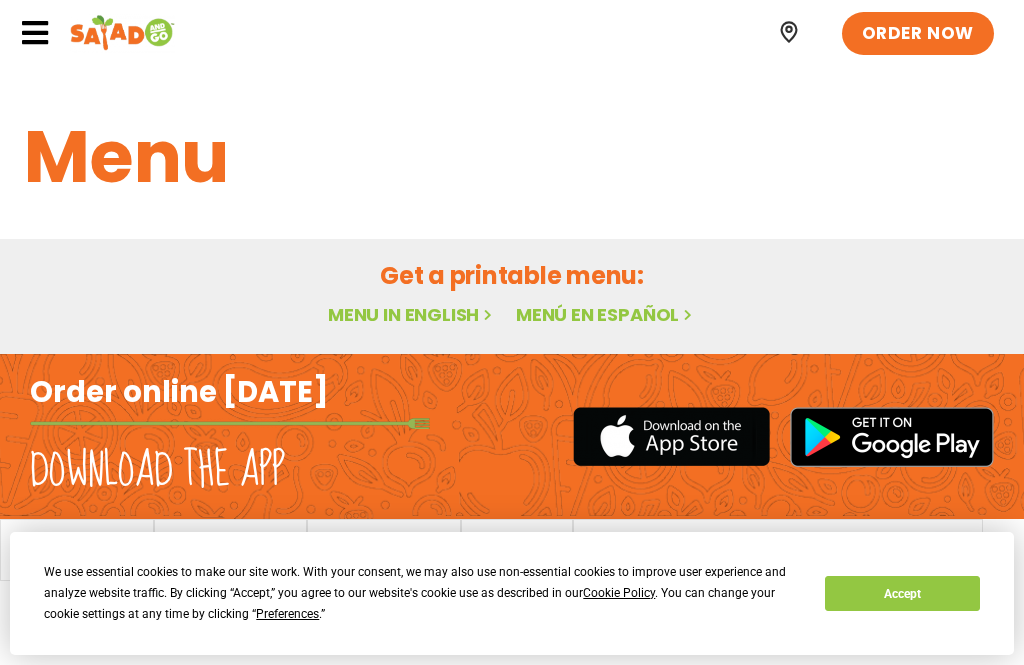 scroll, scrollTop: 0, scrollLeft: 0, axis: both 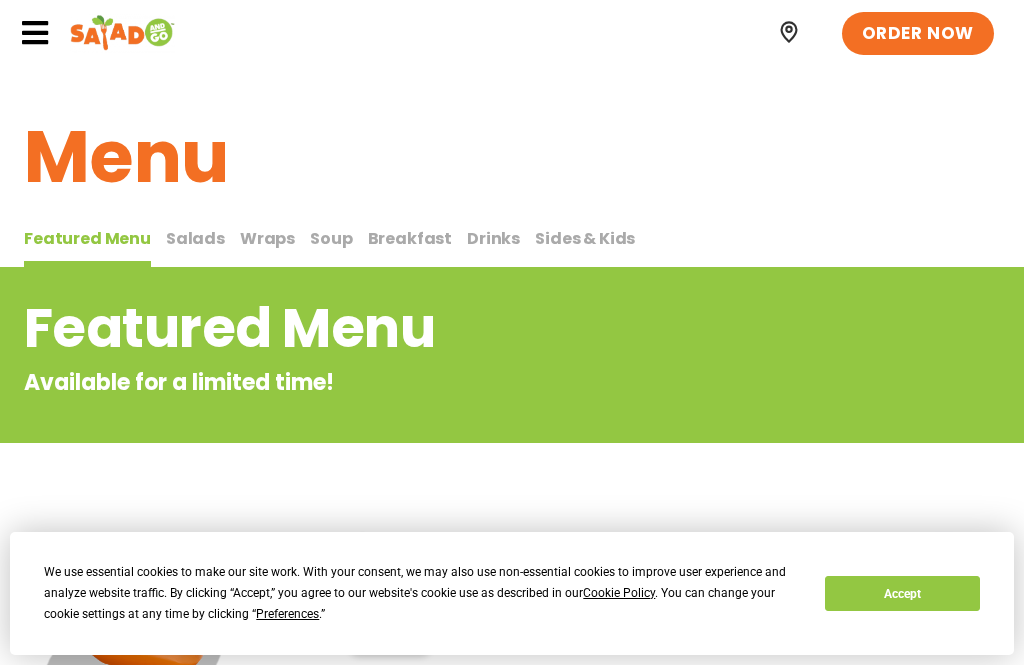 click on "Salads" at bounding box center (195, 238) 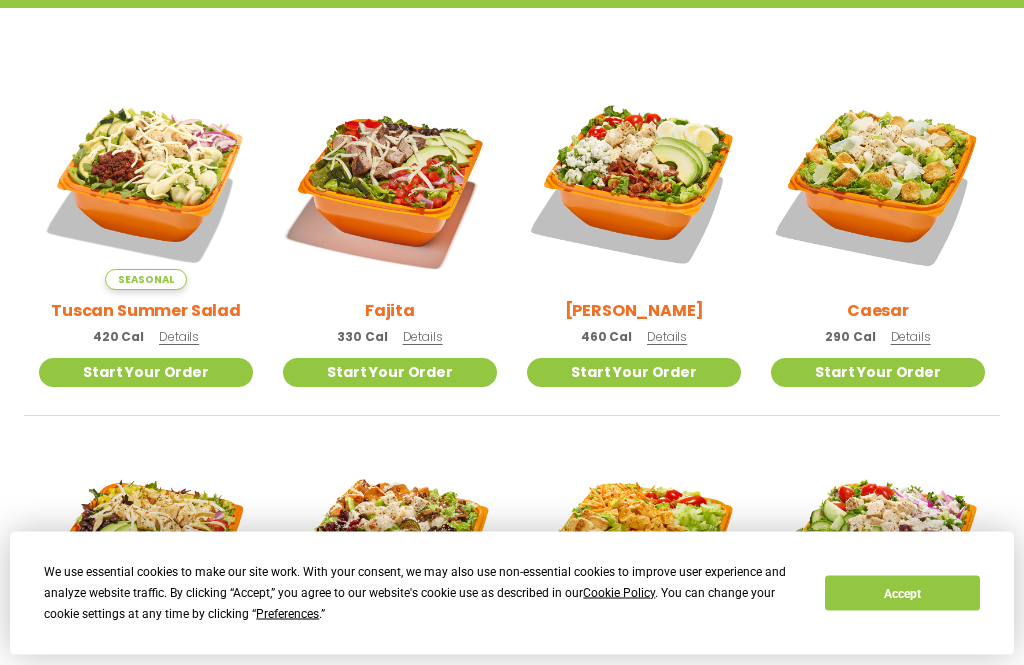 scroll, scrollTop: 531, scrollLeft: 0, axis: vertical 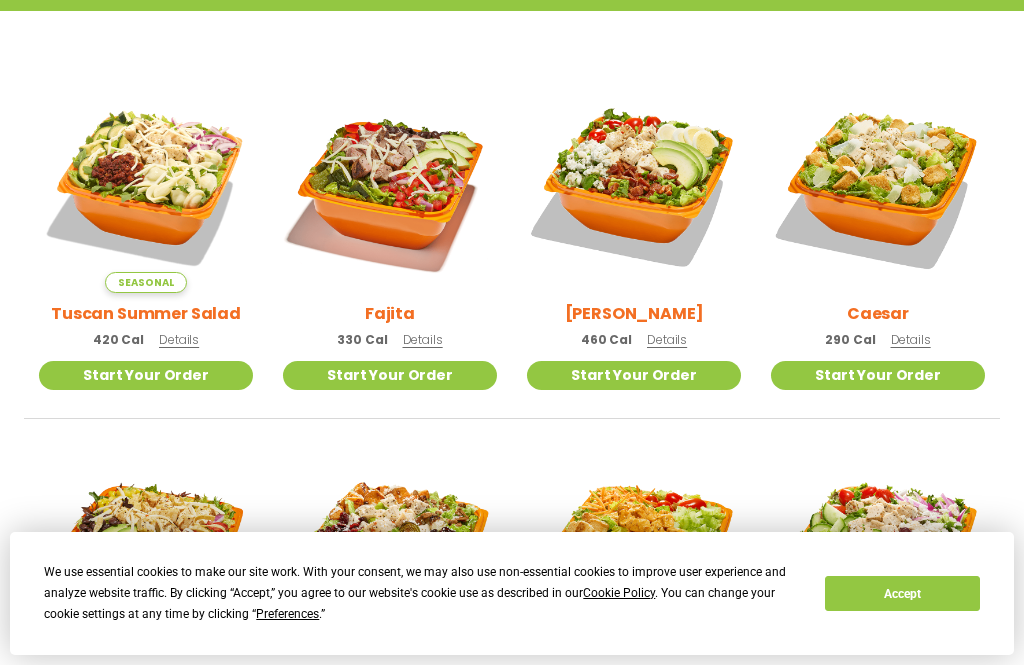 click on "Details" at bounding box center [423, 339] 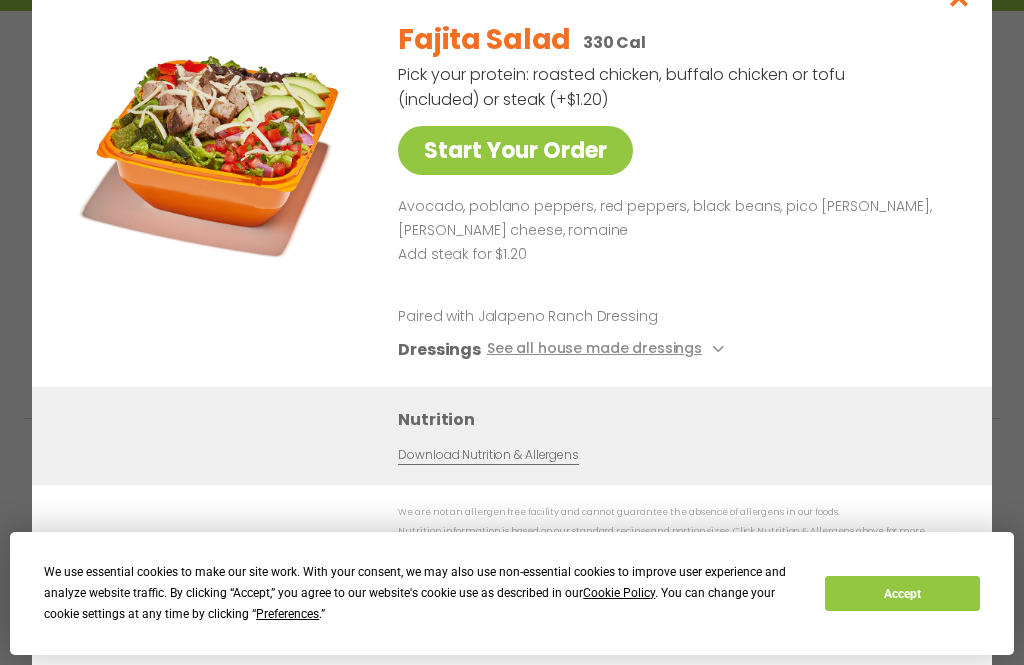 click on "See all house made dressings" at bounding box center (608, 349) 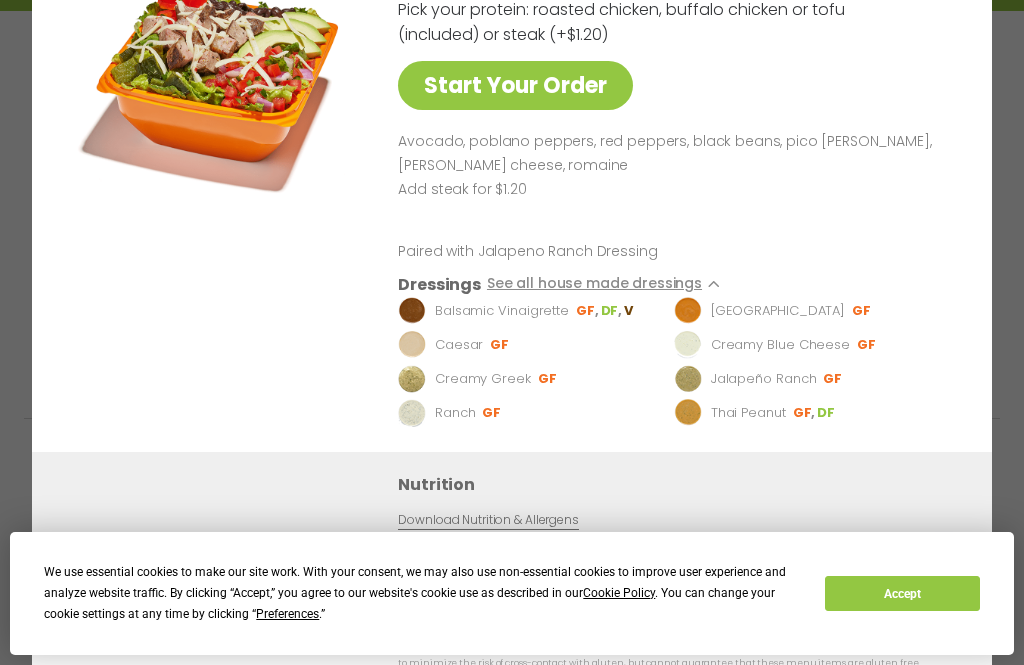 click on "See all house made dressings" at bounding box center (608, 284) 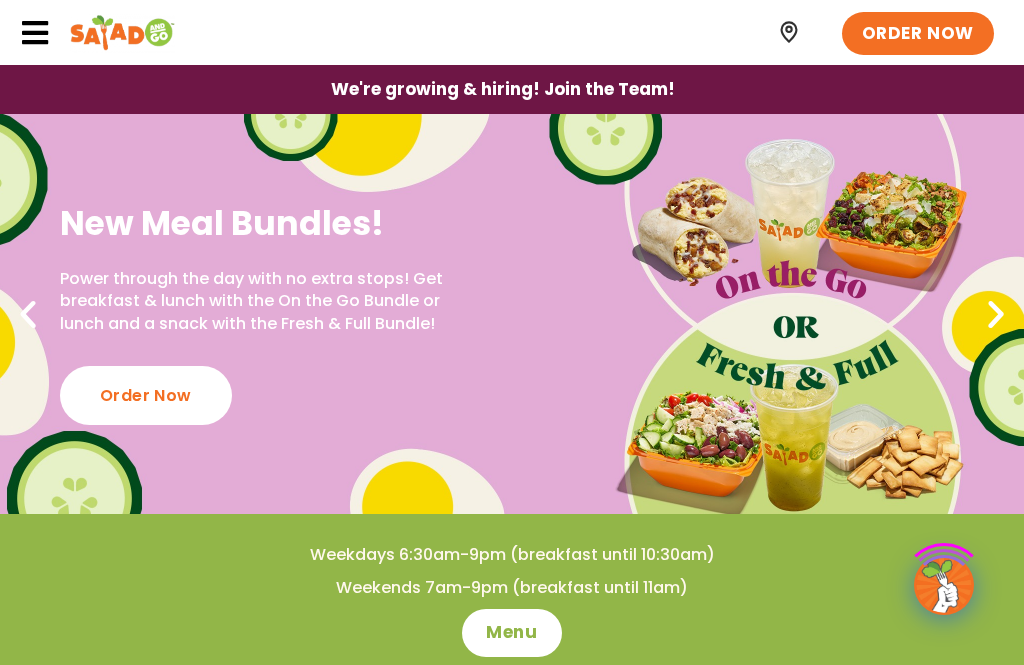 scroll, scrollTop: 0, scrollLeft: 0, axis: both 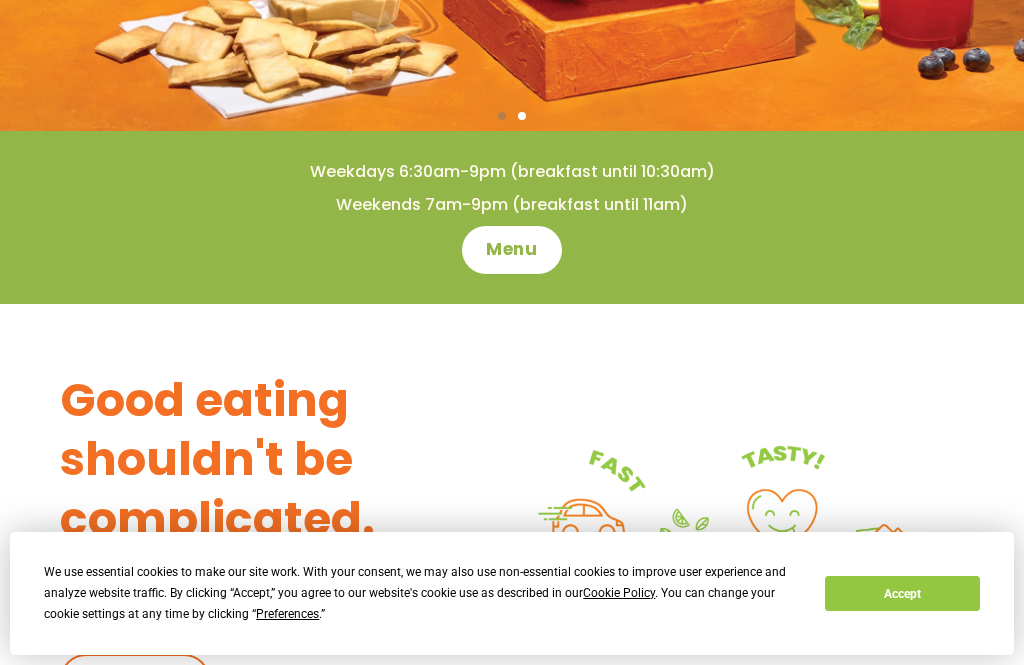 click on "Menu" at bounding box center (511, 250) 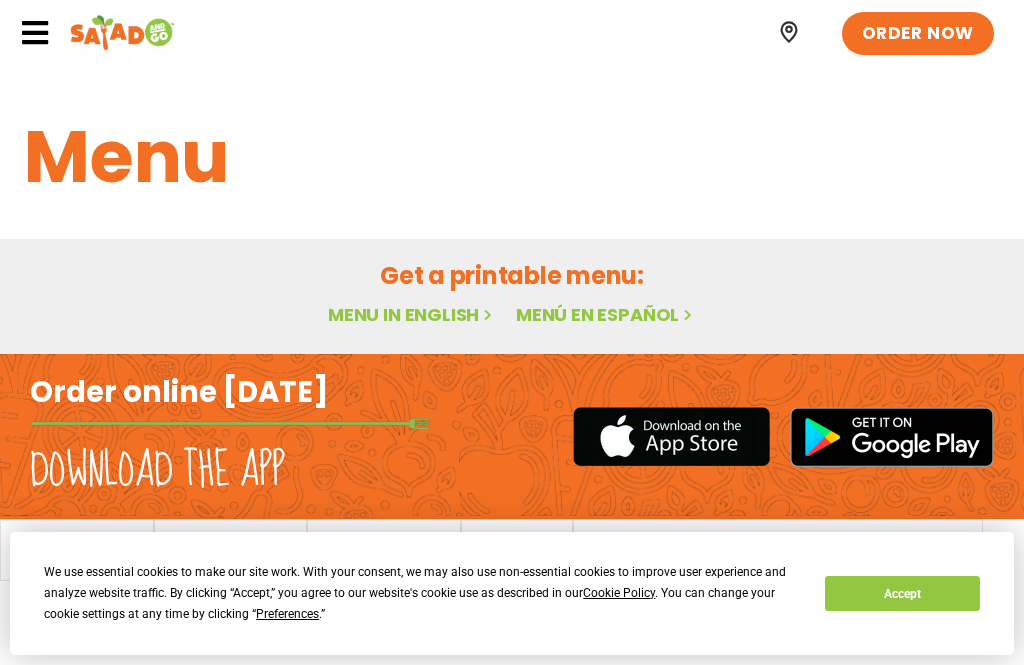 scroll, scrollTop: 0, scrollLeft: 0, axis: both 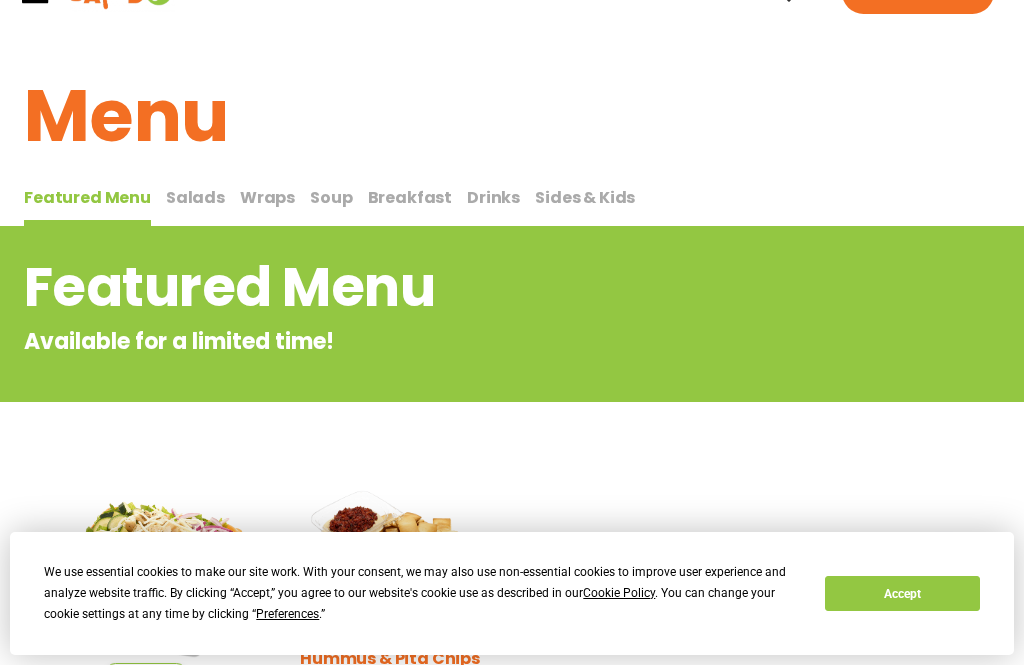 click on "Wraps" at bounding box center (267, 197) 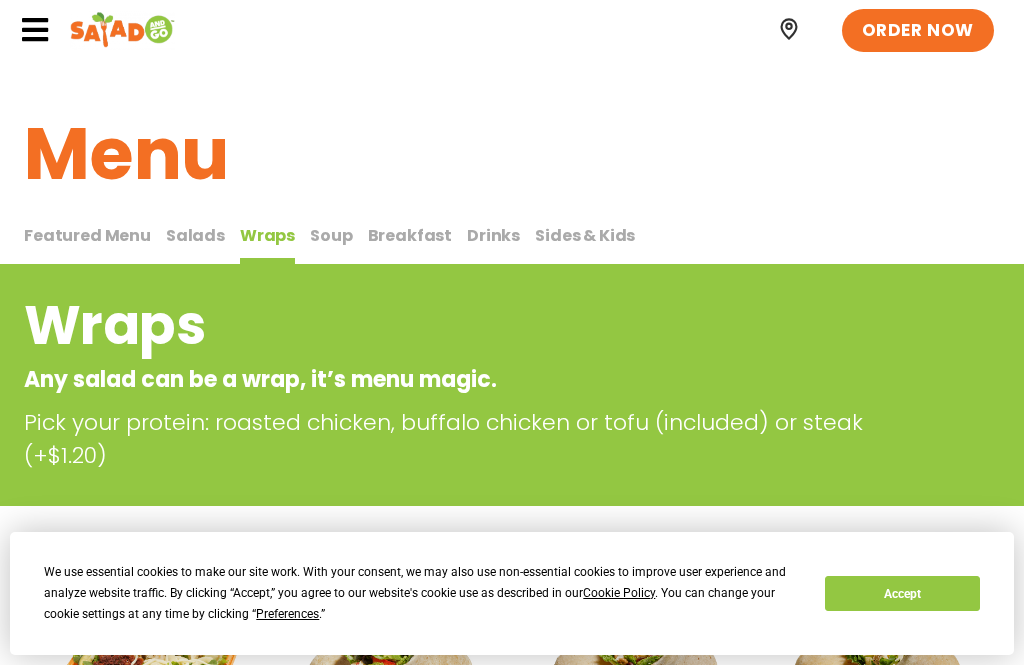 scroll, scrollTop: 0, scrollLeft: 0, axis: both 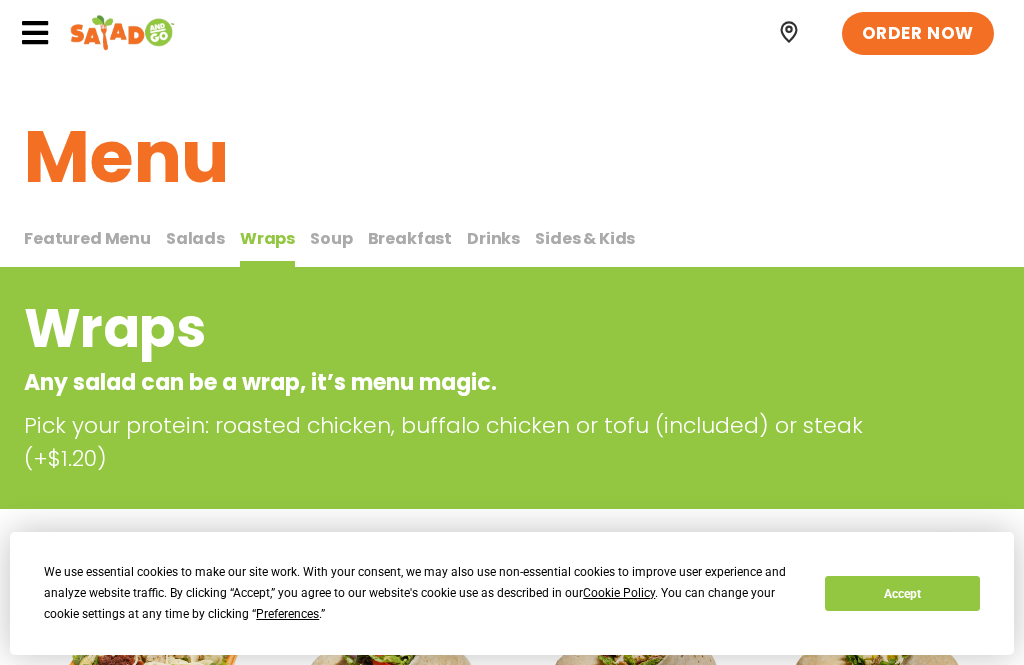 click on "Salads" at bounding box center [195, 238] 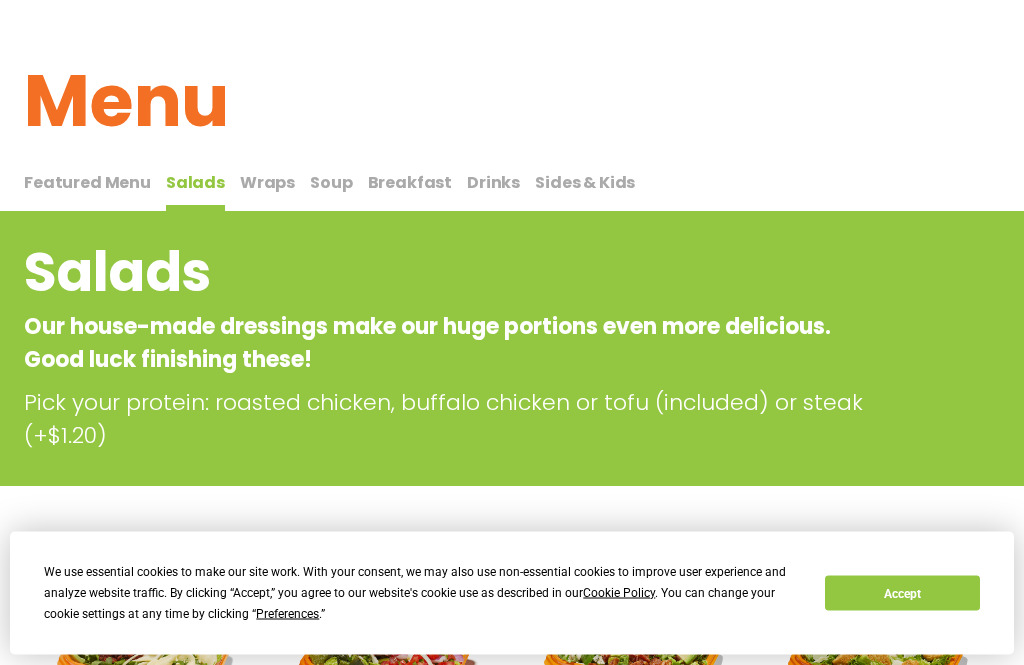 scroll, scrollTop: 56, scrollLeft: 0, axis: vertical 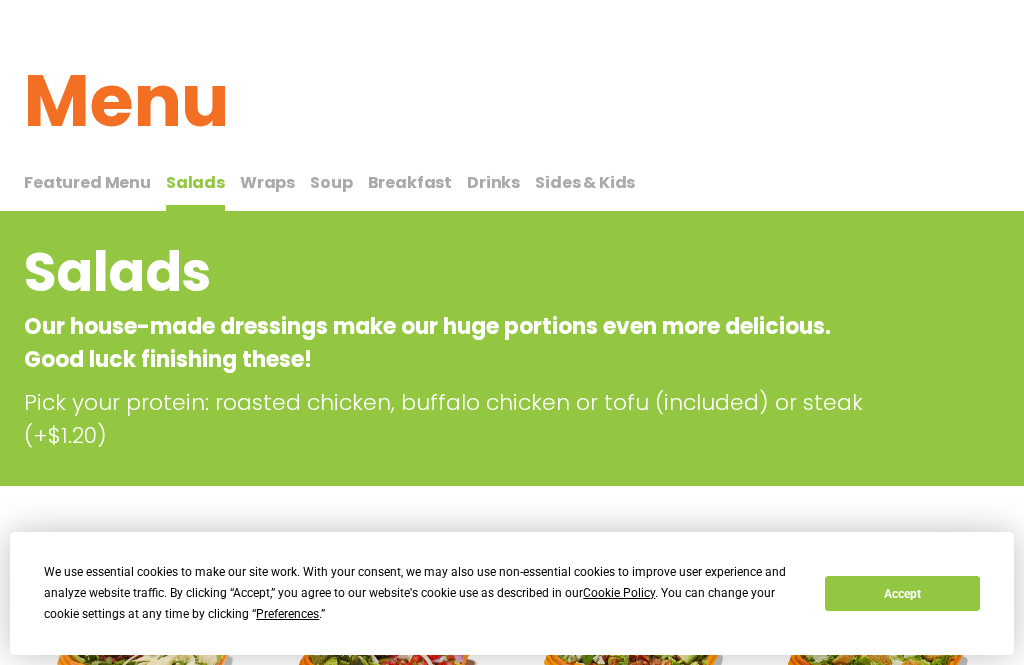 click on "Soup" at bounding box center (331, 182) 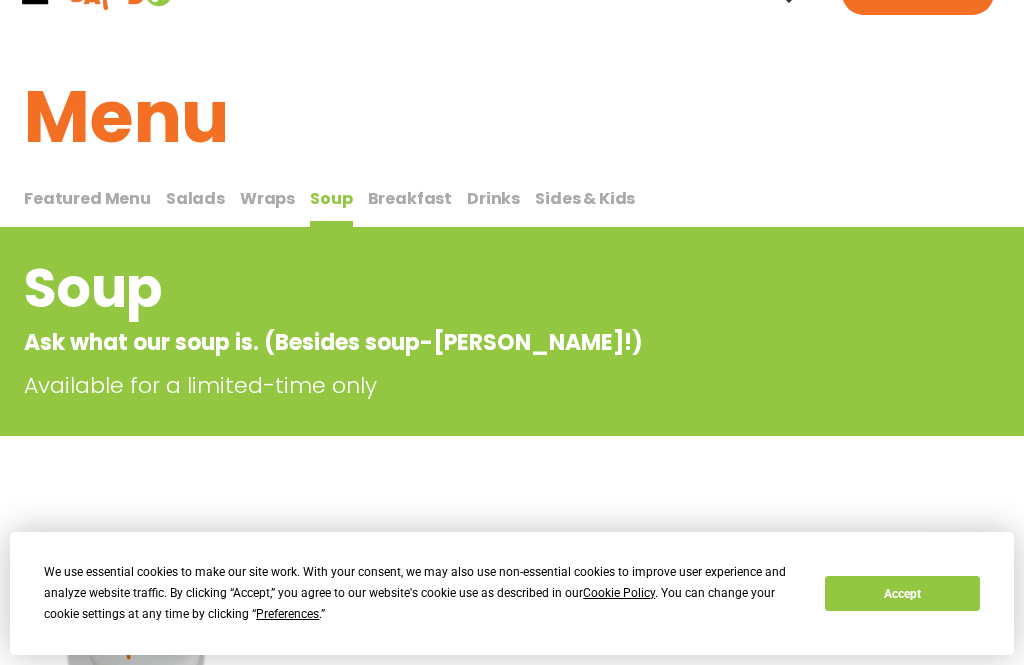 scroll, scrollTop: 39, scrollLeft: 0, axis: vertical 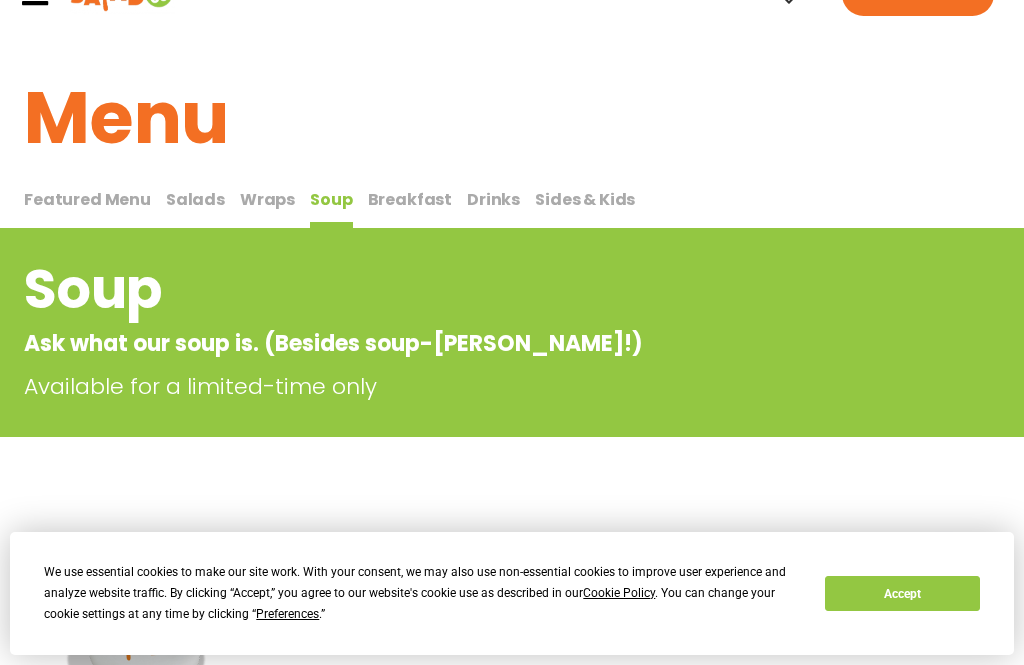 click on "Breakfast" at bounding box center [410, 199] 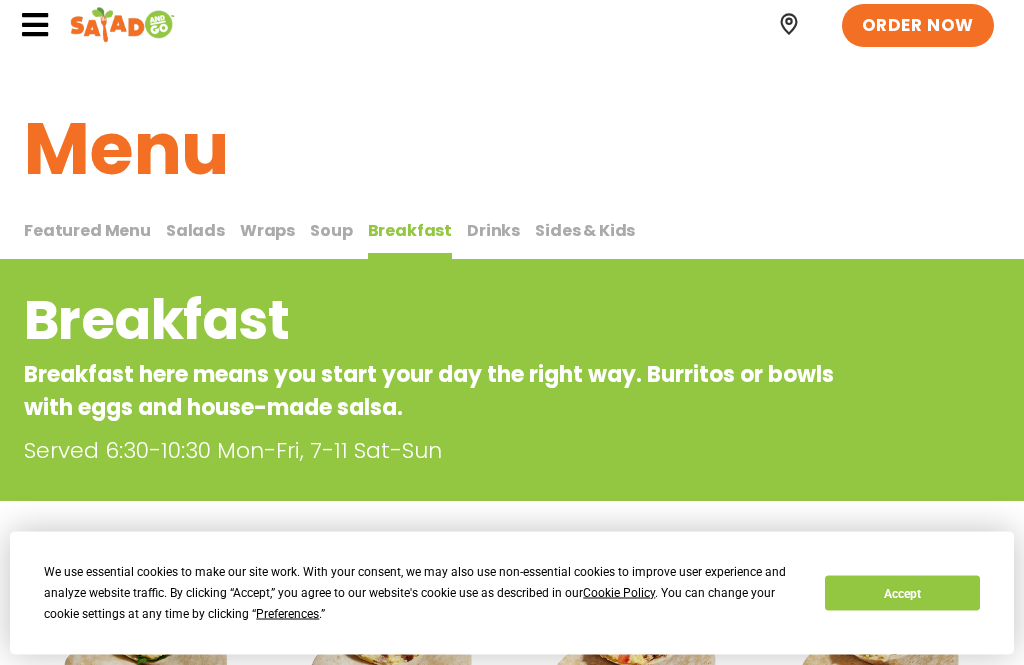 scroll, scrollTop: 0, scrollLeft: 0, axis: both 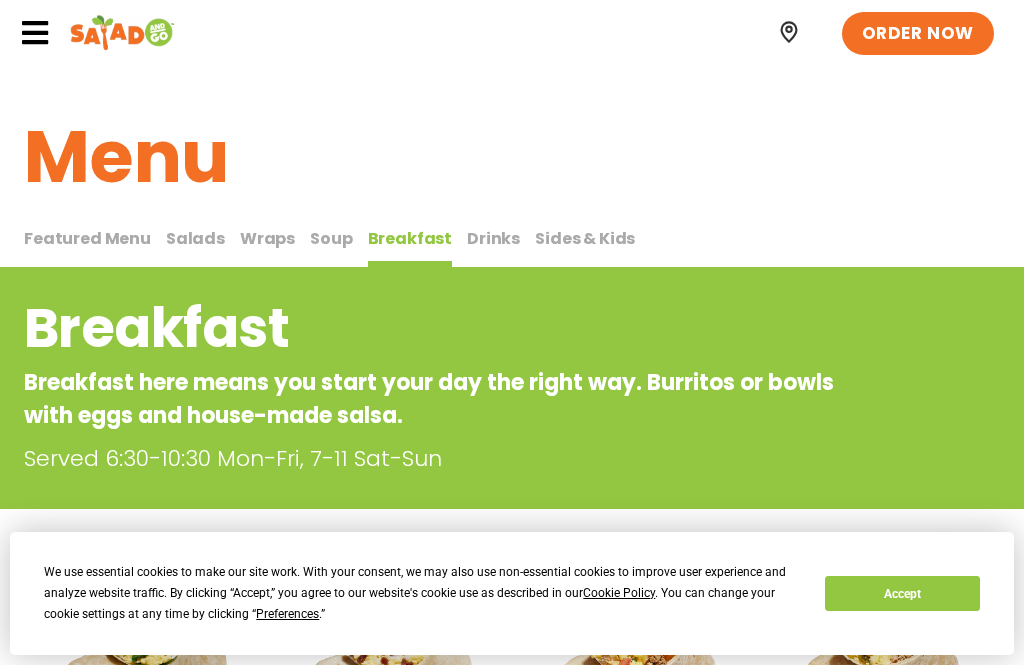 click on "Sides & Kids" at bounding box center (585, 238) 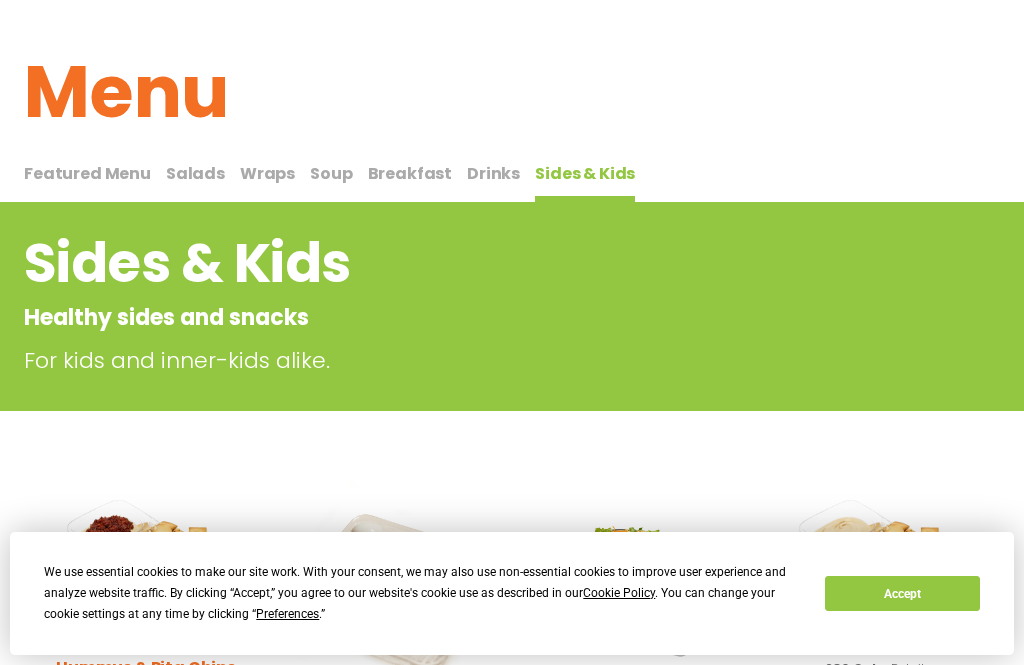 scroll, scrollTop: 0, scrollLeft: 0, axis: both 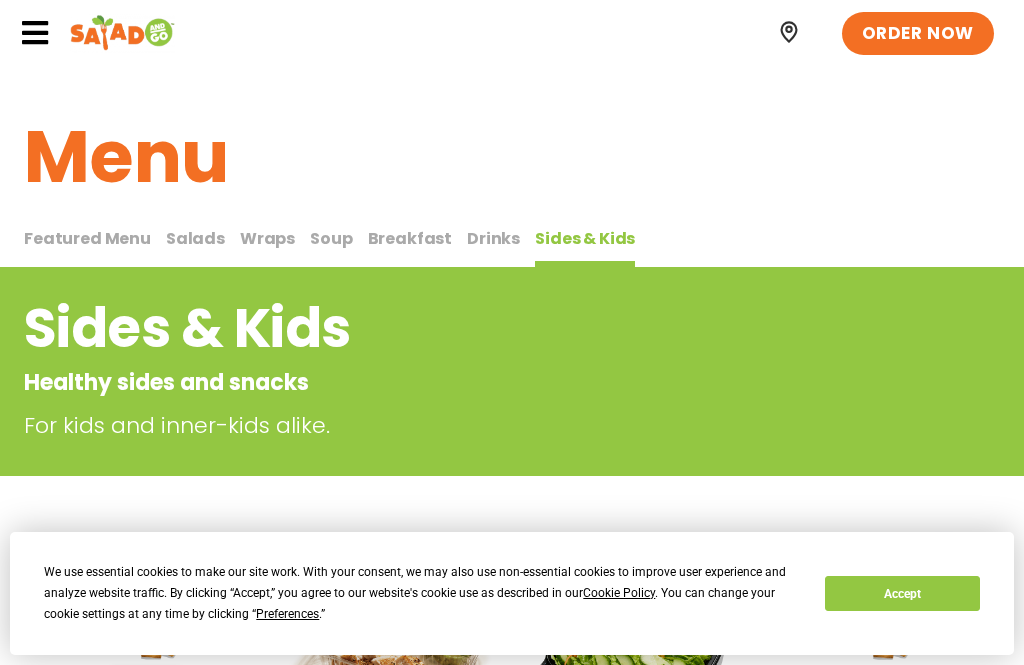 click on "Salads" at bounding box center [195, 238] 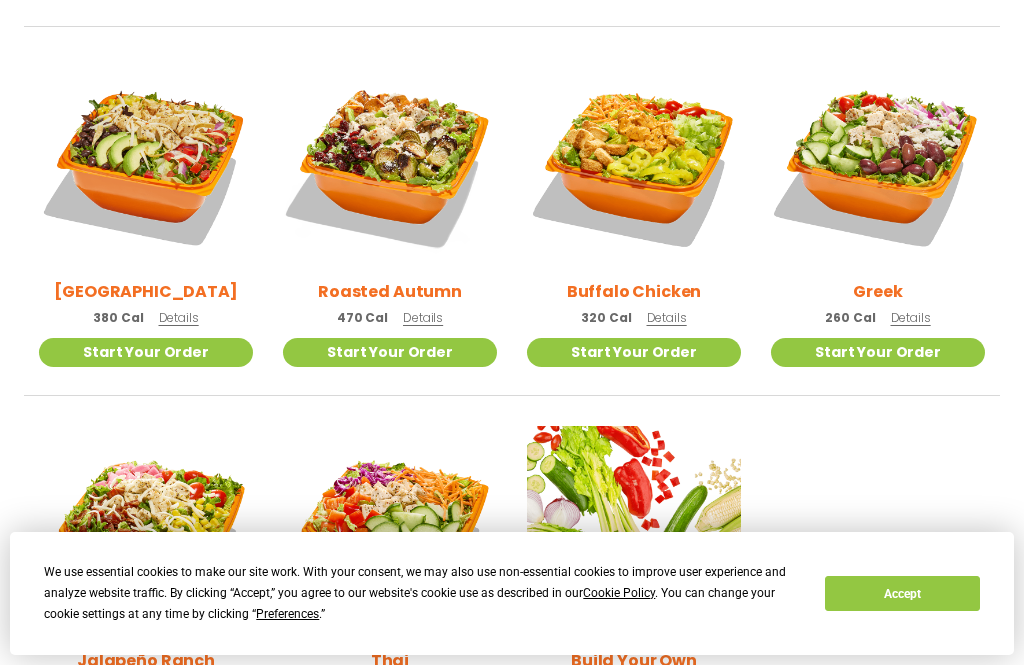 scroll, scrollTop: 922, scrollLeft: 0, axis: vertical 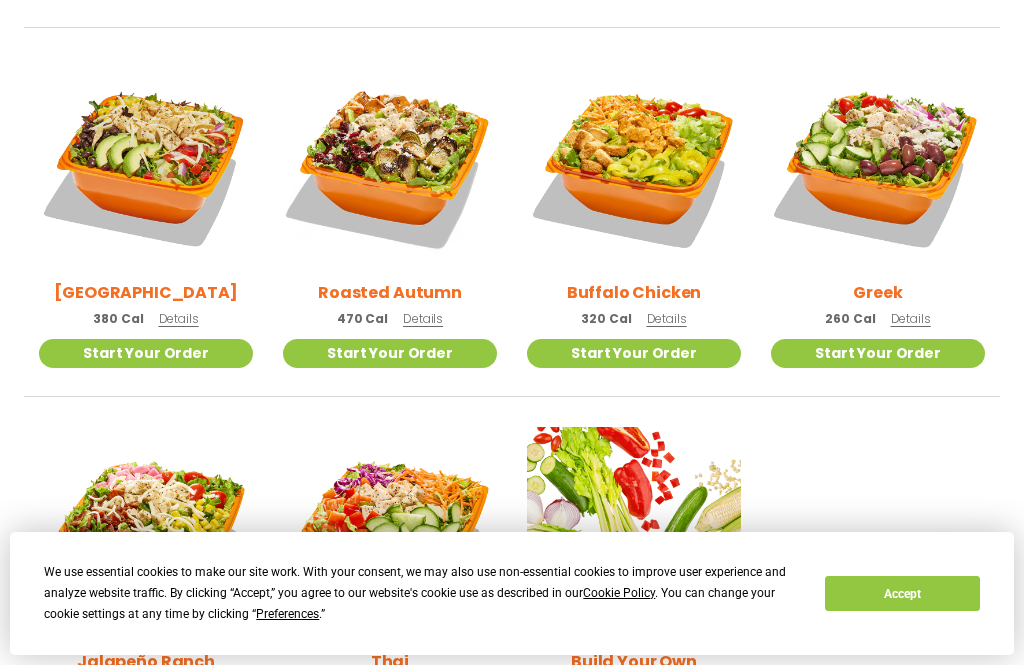 click on "260 Cal   Details" at bounding box center [877, 318] 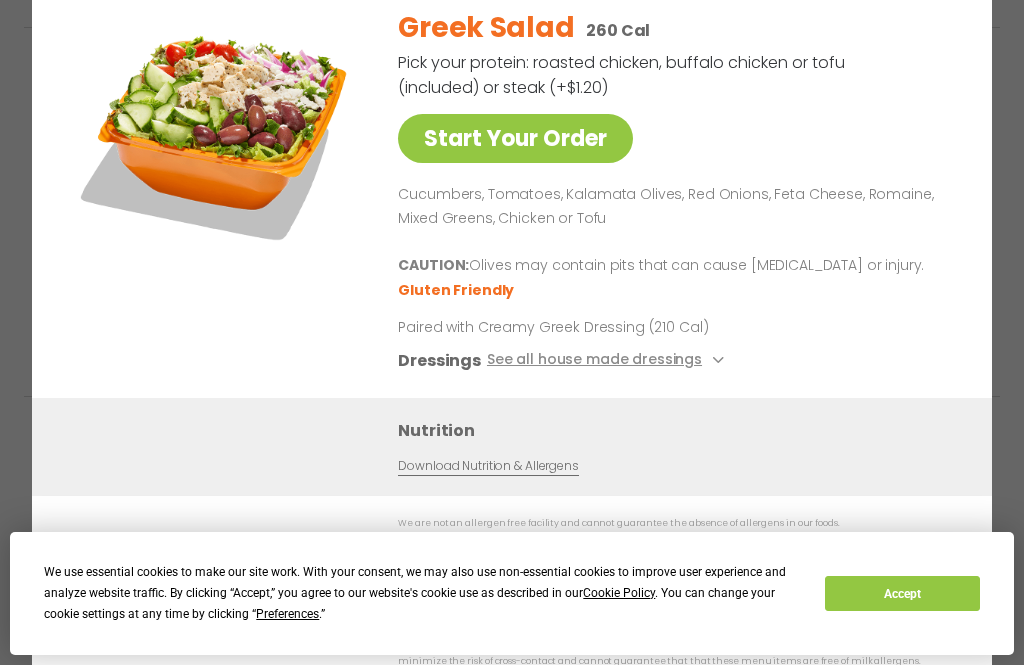 click on "CAUTION:  Olives may contain pits that can cause choking or injury." at bounding box center (671, 267) 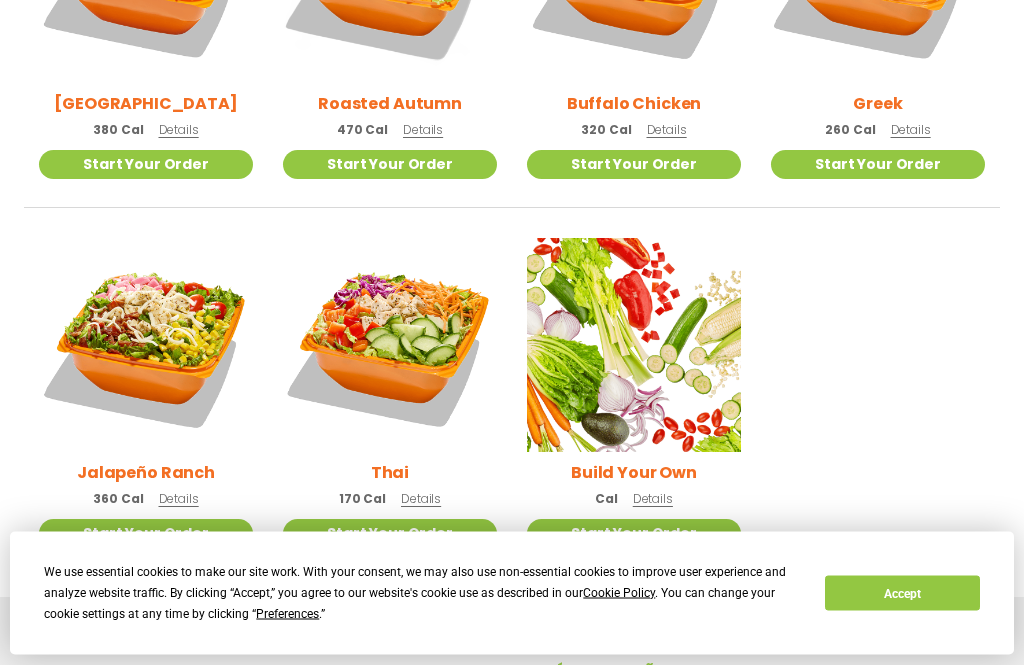 scroll, scrollTop: 1111, scrollLeft: 0, axis: vertical 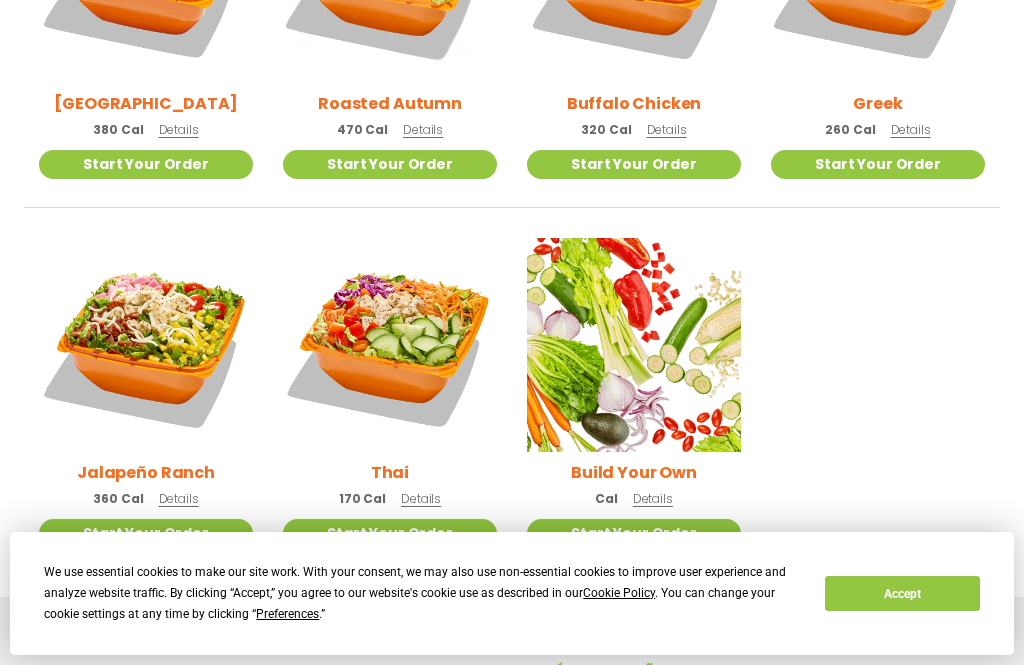 click on "Start Your Order" at bounding box center (390, 533) 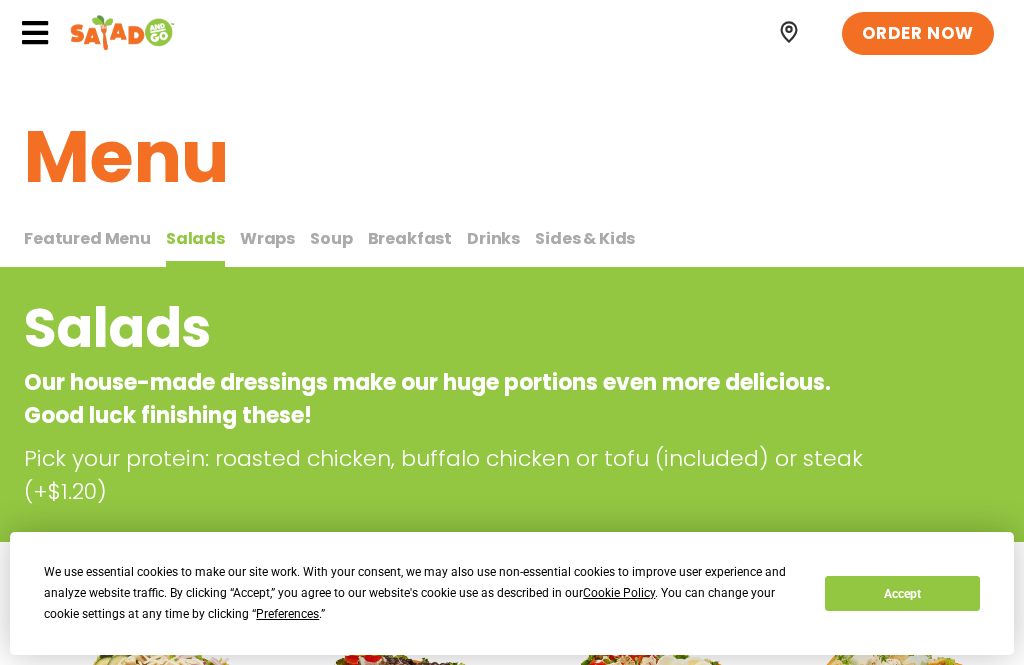 scroll, scrollTop: 1175, scrollLeft: 0, axis: vertical 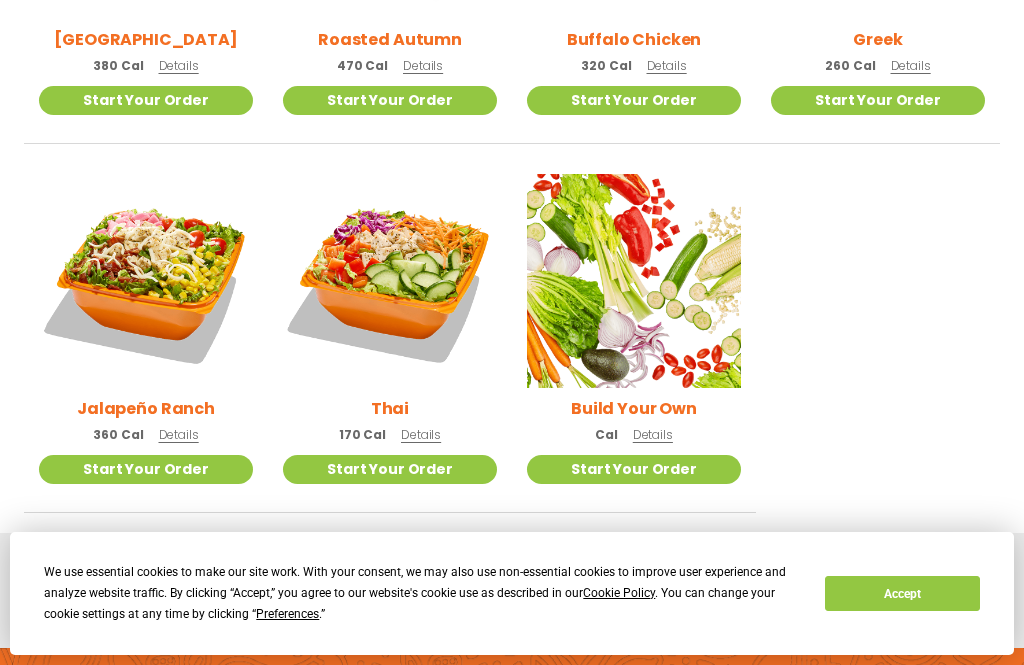 click on "Details" at bounding box center [421, 434] 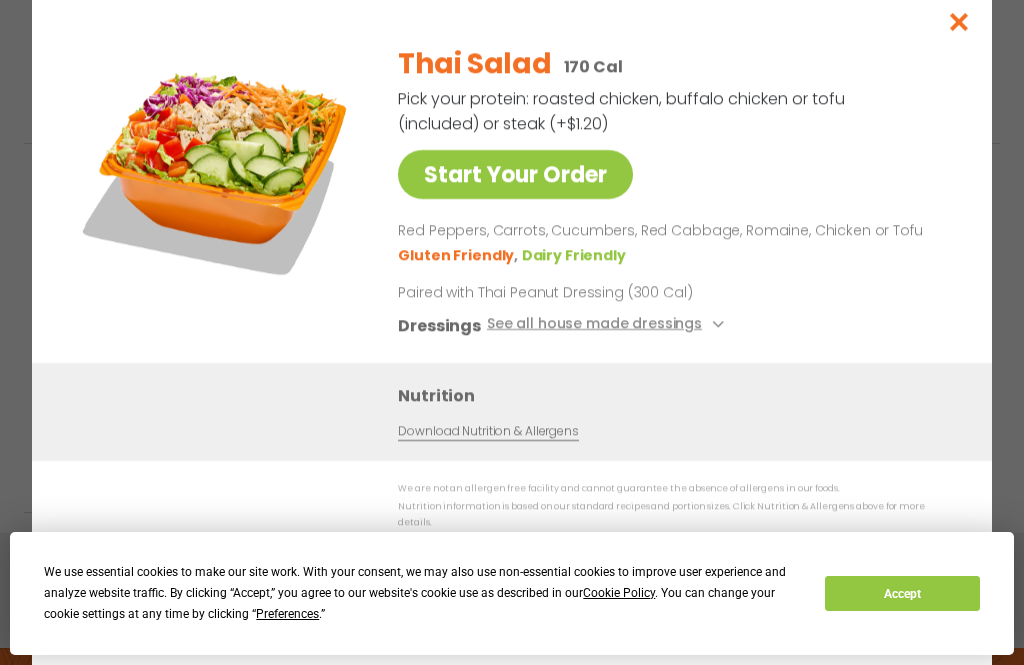 scroll, scrollTop: 0, scrollLeft: 0, axis: both 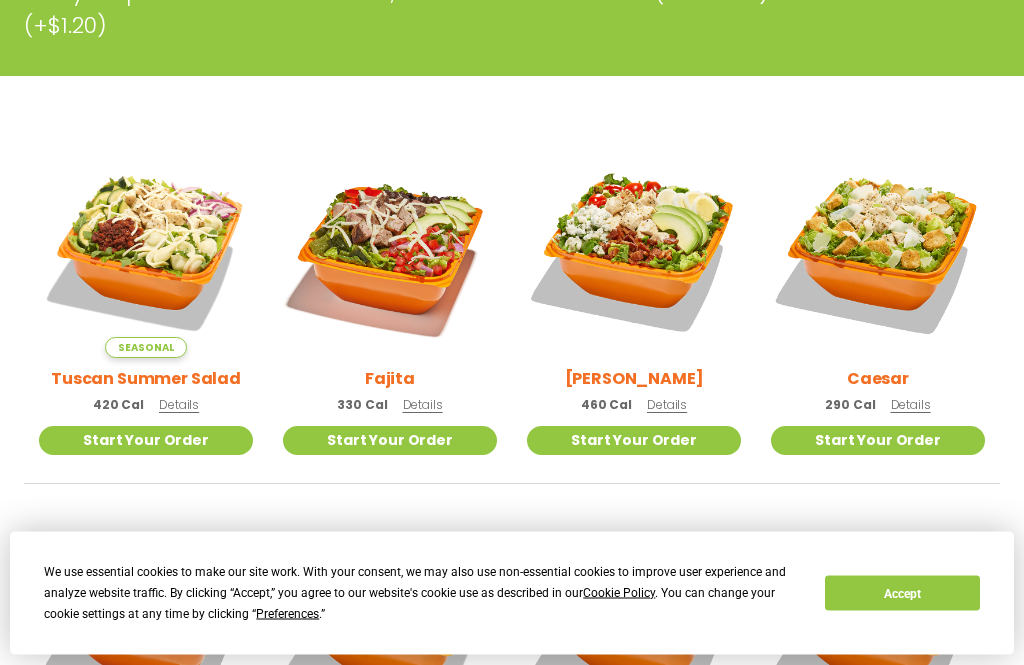 click on "Details" at bounding box center (179, 405) 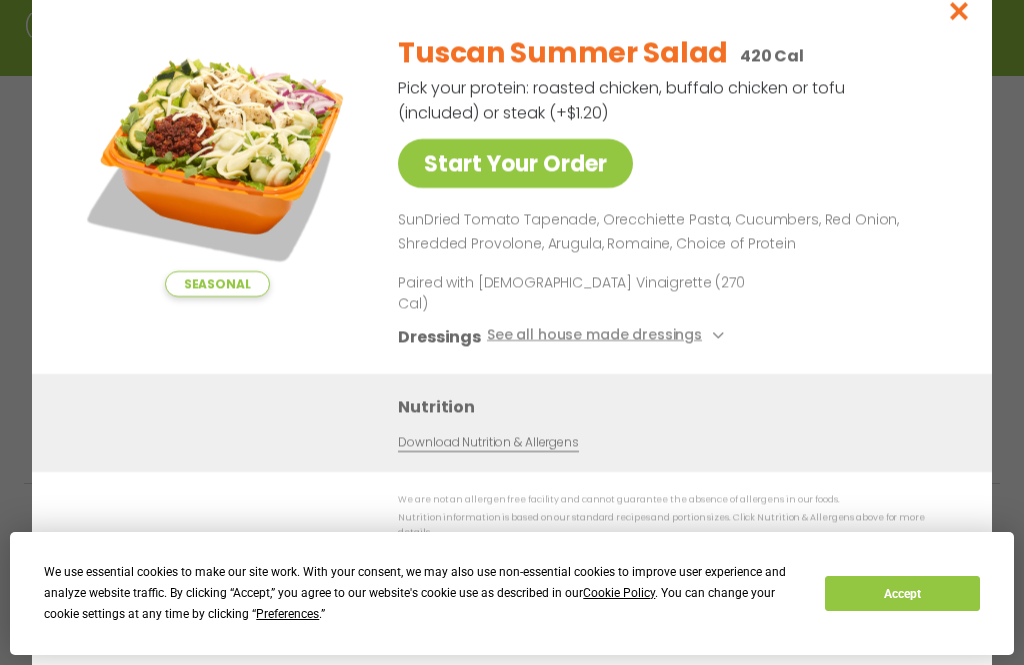 click on "See all house made dressings" at bounding box center [608, 336] 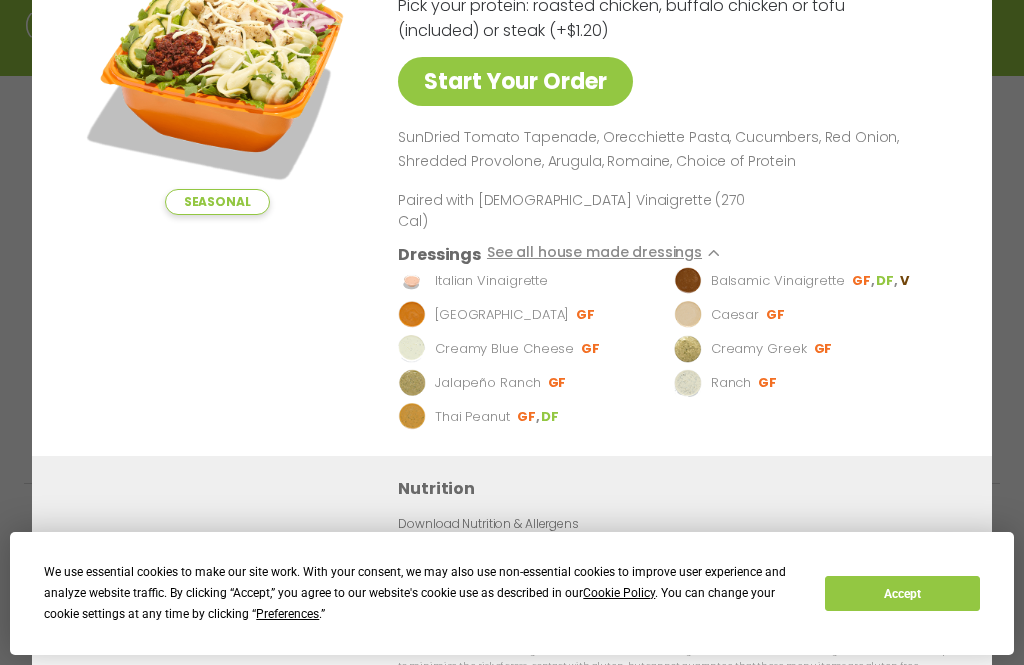 click on "Thai Peanut" at bounding box center [472, 417] 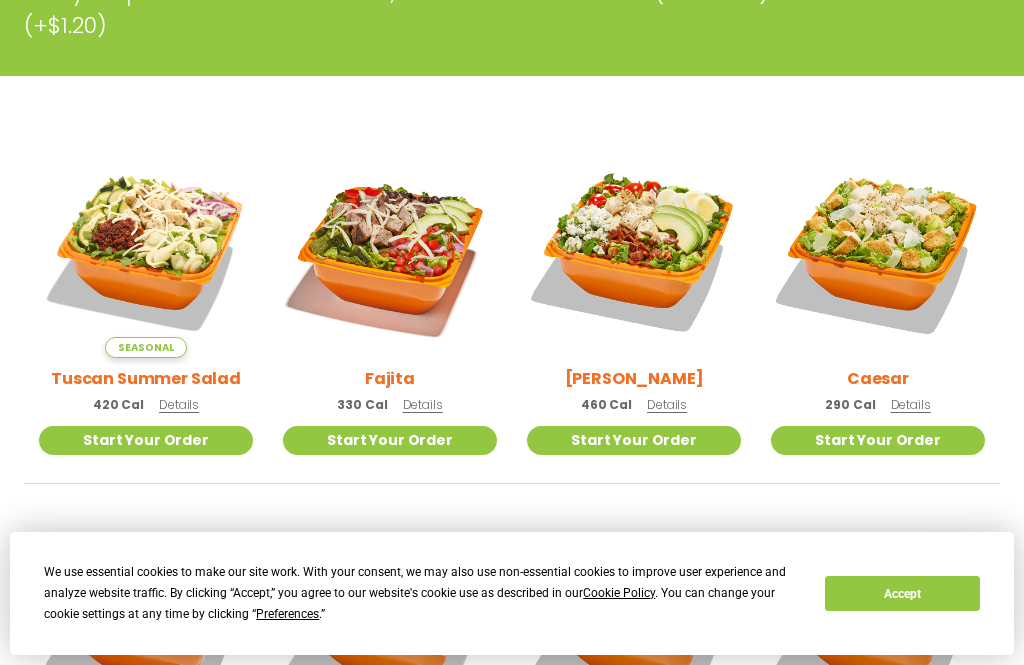 click on "Details" at bounding box center (667, 404) 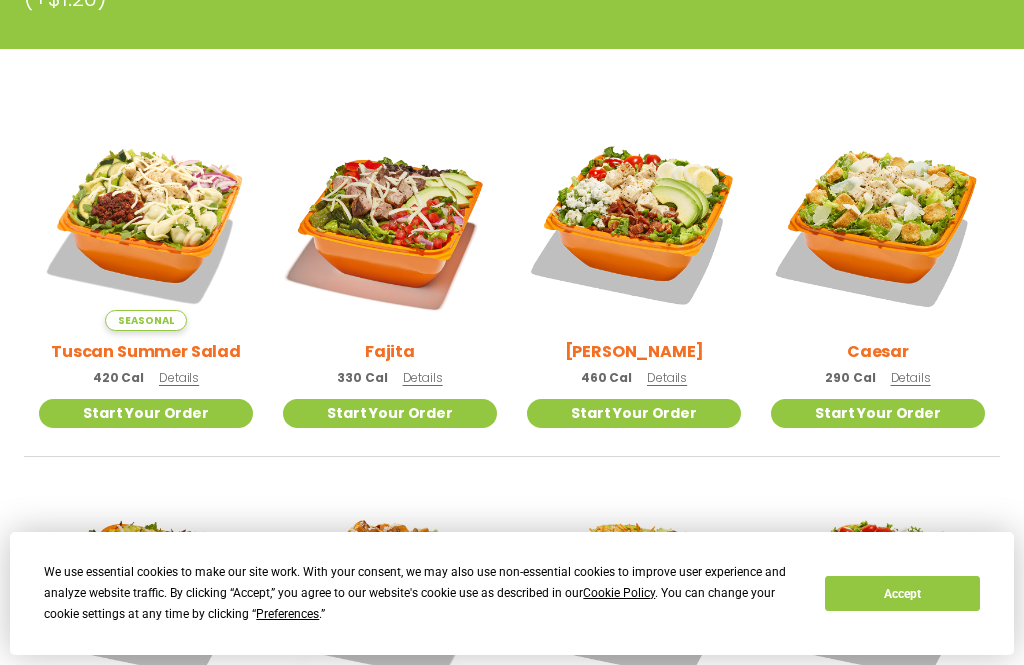 scroll, scrollTop: 551, scrollLeft: 0, axis: vertical 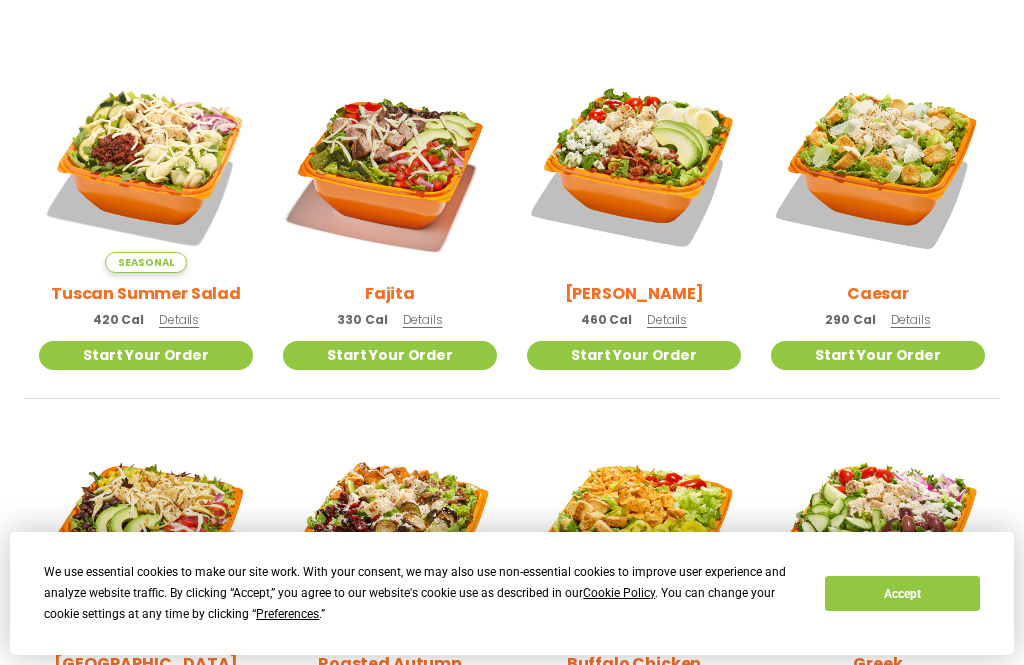 click on "Details" at bounding box center (911, 319) 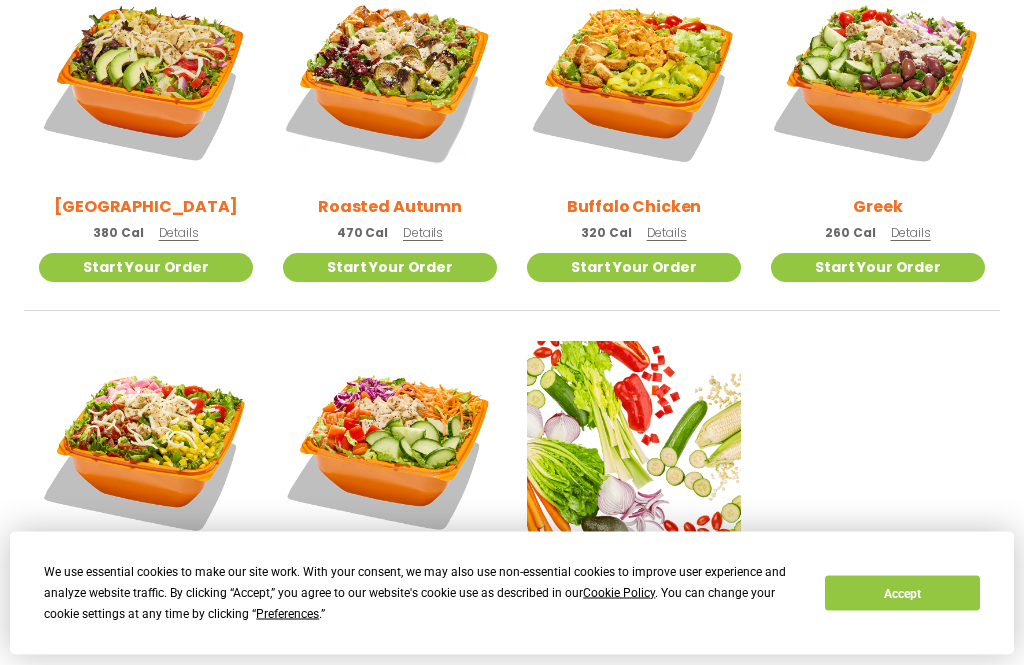 scroll, scrollTop: 1008, scrollLeft: 0, axis: vertical 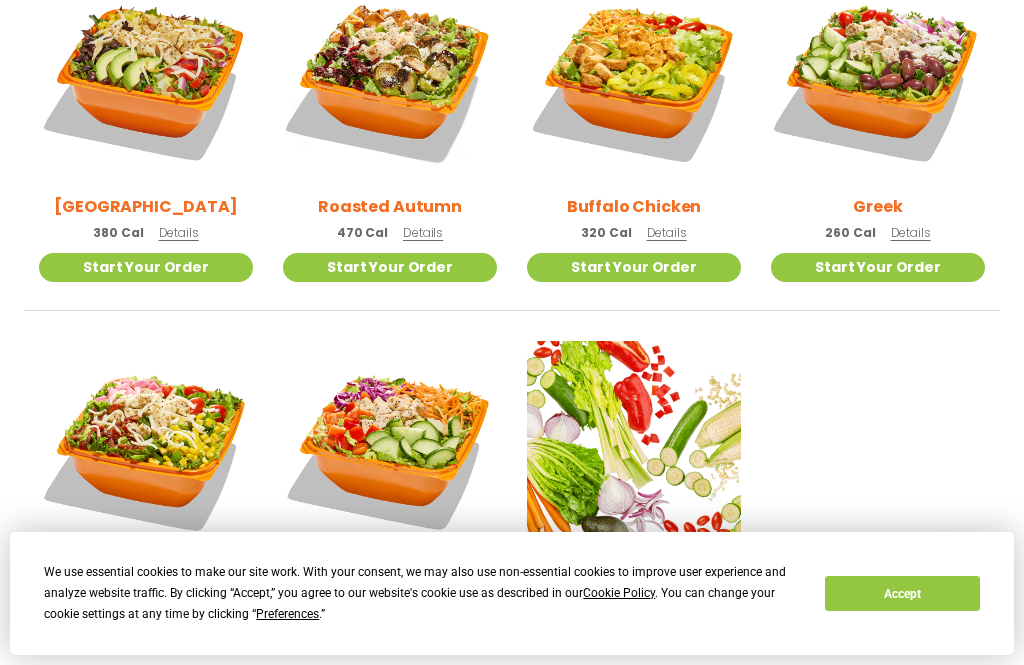 click on "Details" at bounding box center [423, 232] 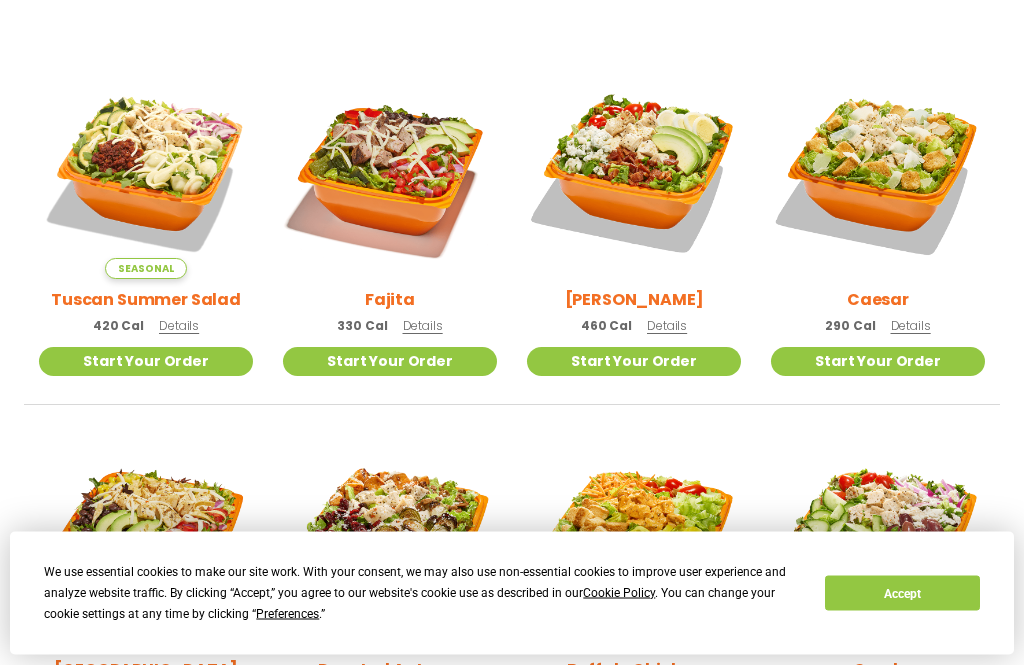 scroll, scrollTop: 597, scrollLeft: 0, axis: vertical 